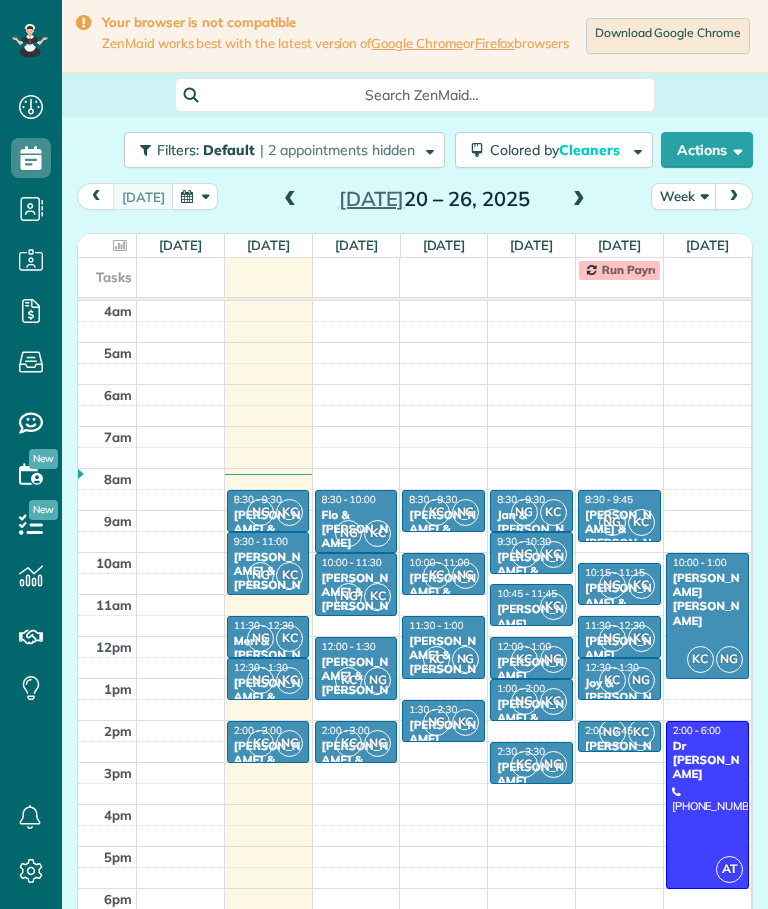 scroll, scrollTop: 0, scrollLeft: 0, axis: both 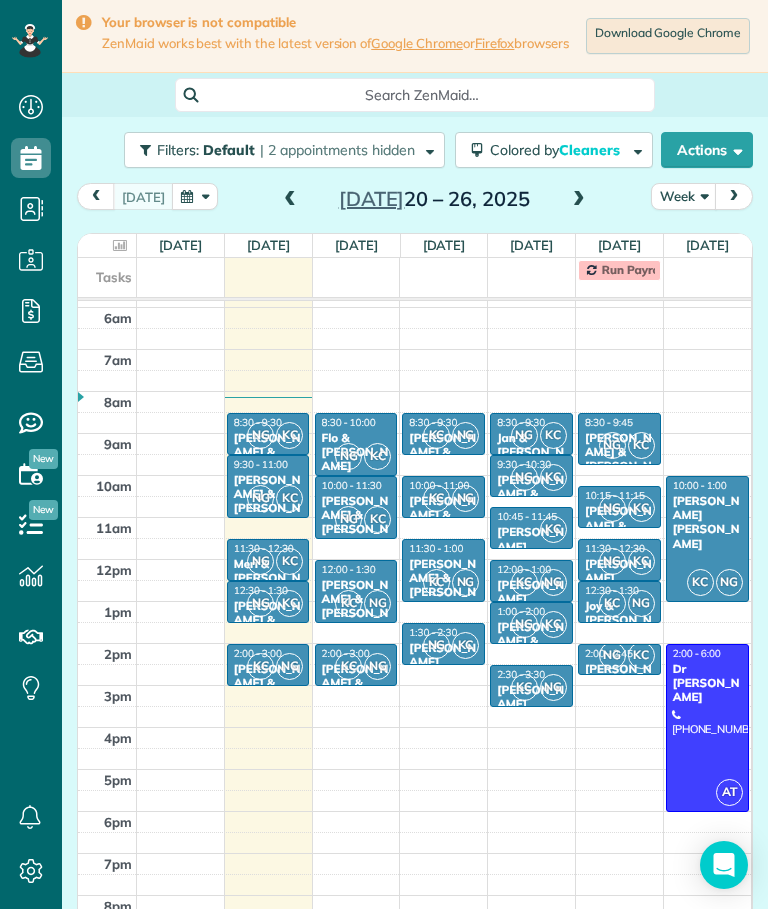 click at bounding box center (120, 245) 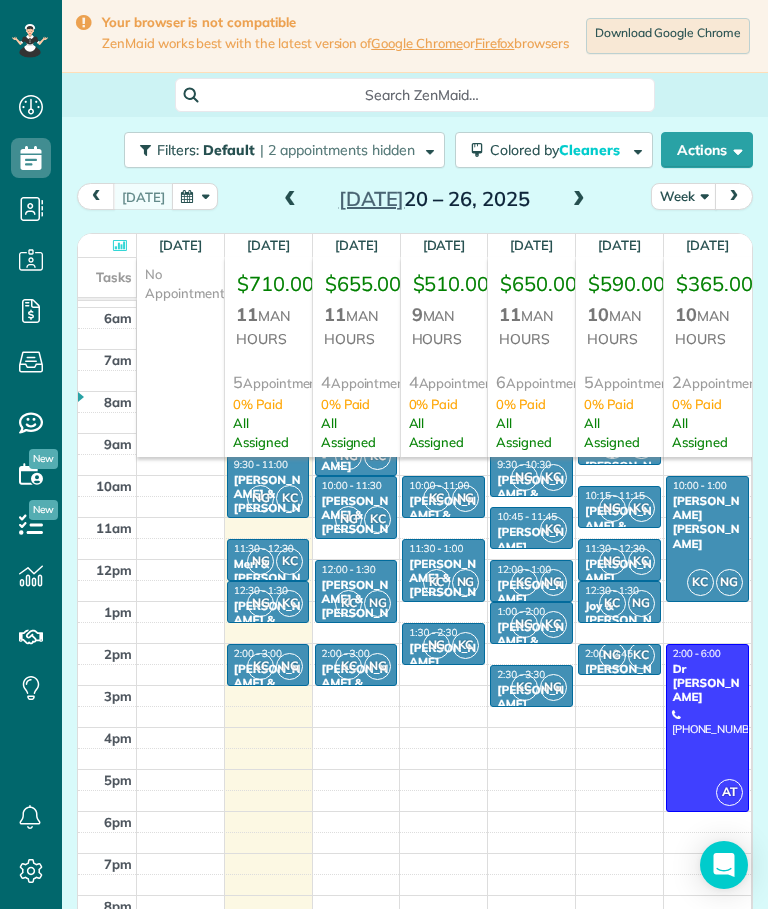 click at bounding box center [120, 245] 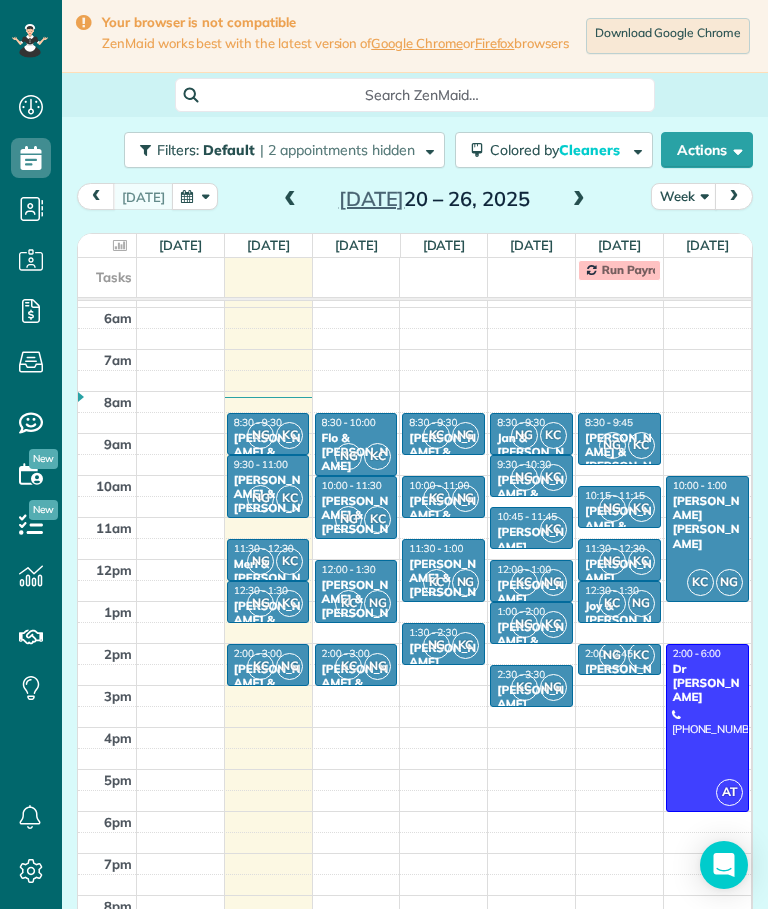 click on "NG" at bounding box center (260, 435) 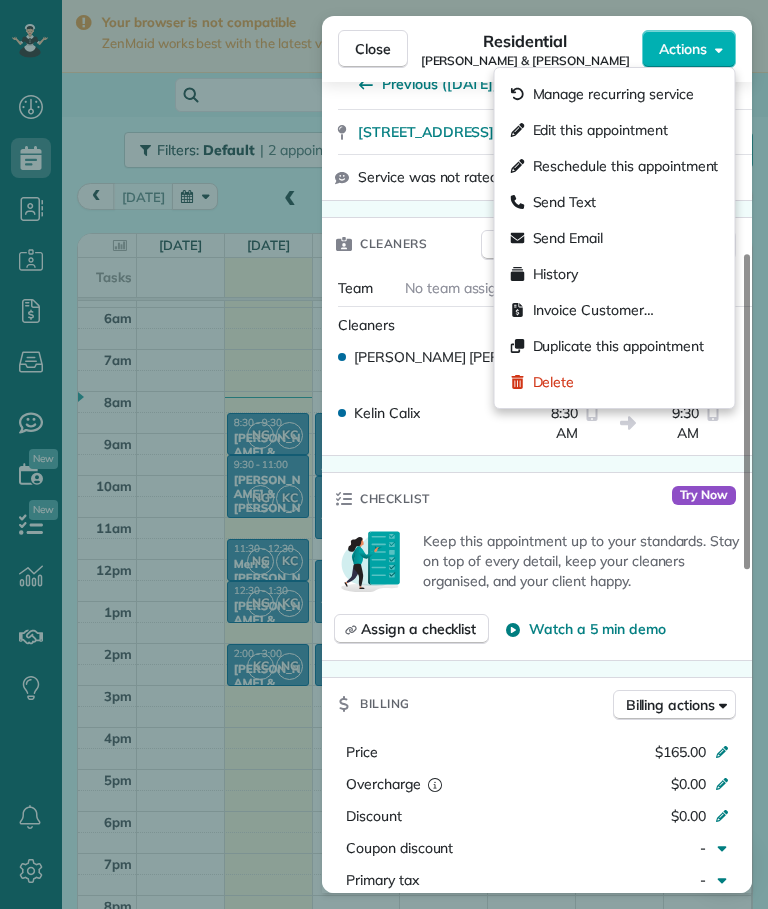 scroll, scrollTop: 398, scrollLeft: 0, axis: vertical 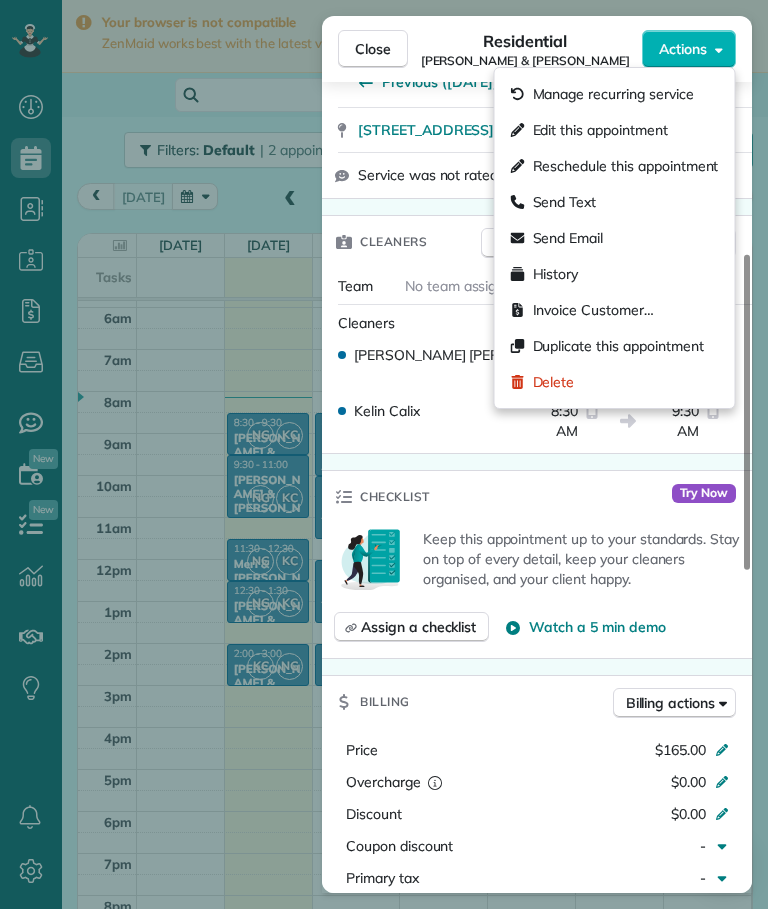 click on "Edit this appointment" at bounding box center [615, 130] 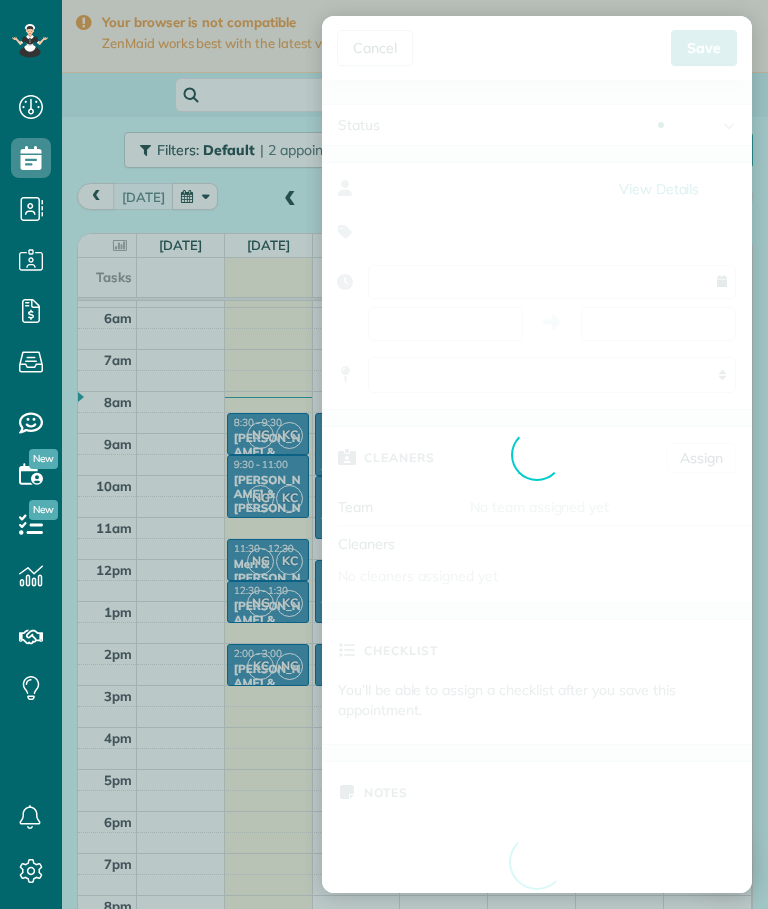 type on "**********" 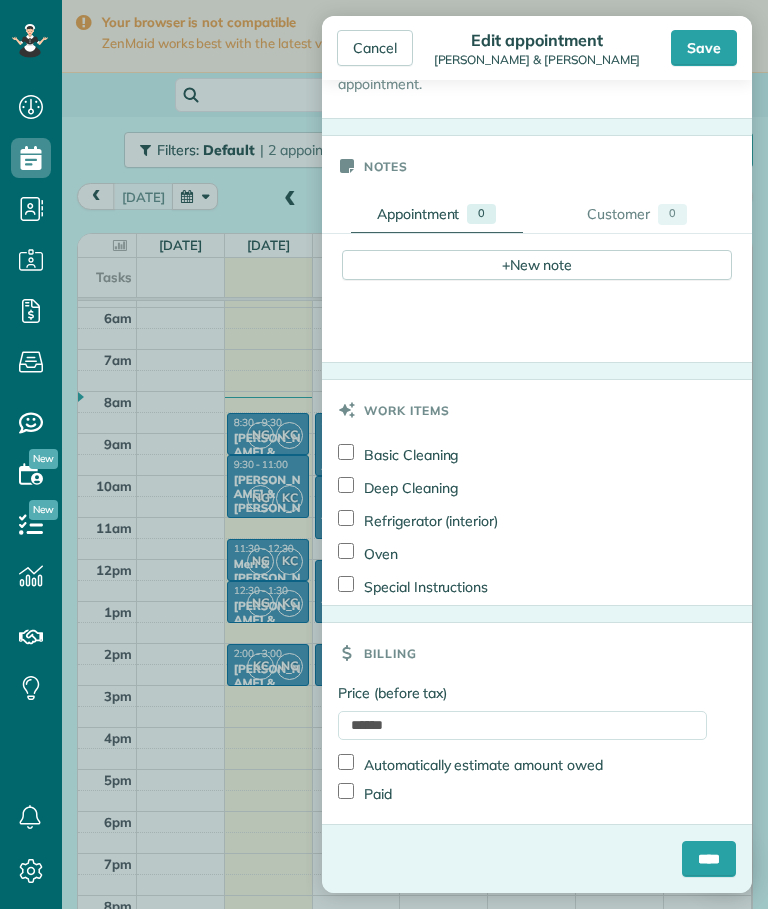 scroll, scrollTop: 622, scrollLeft: 0, axis: vertical 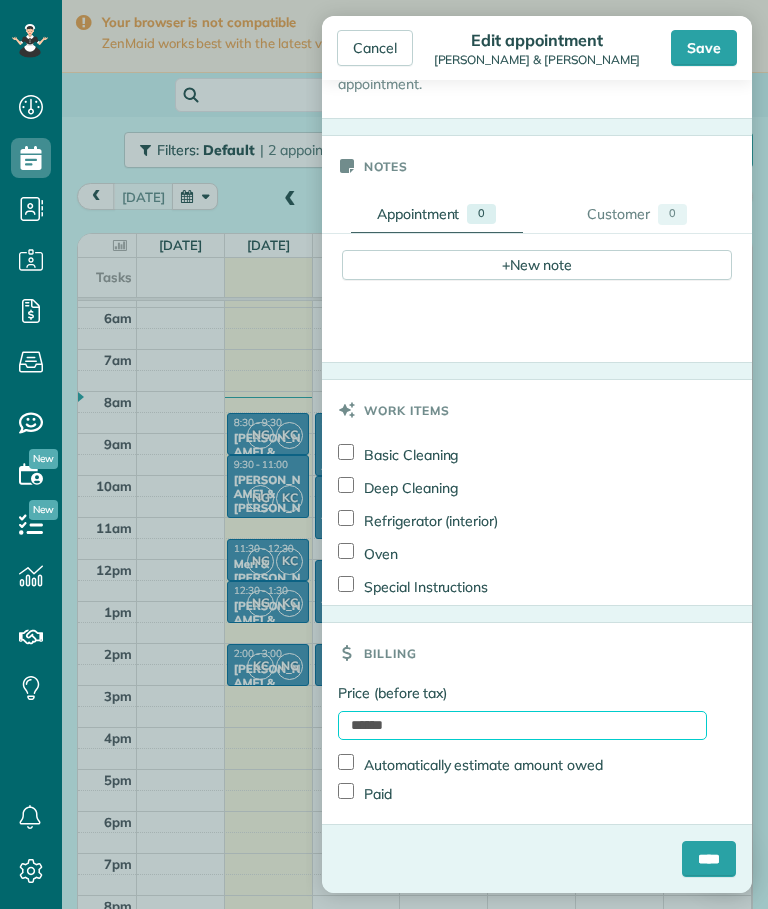 click on "******" at bounding box center [522, 725] 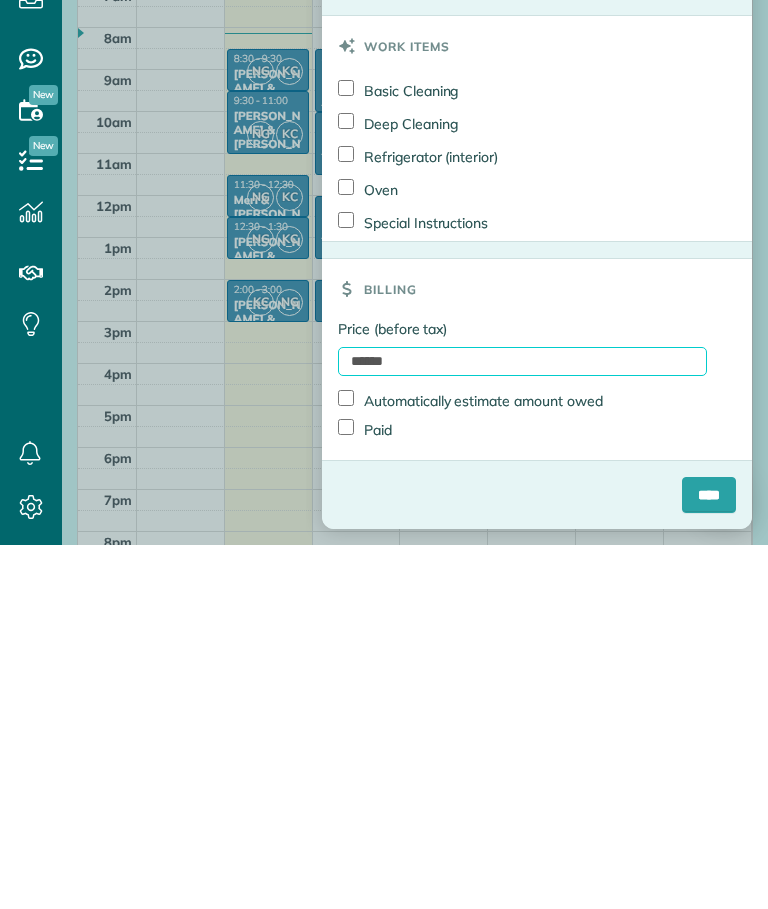 click on "******" at bounding box center (522, 725) 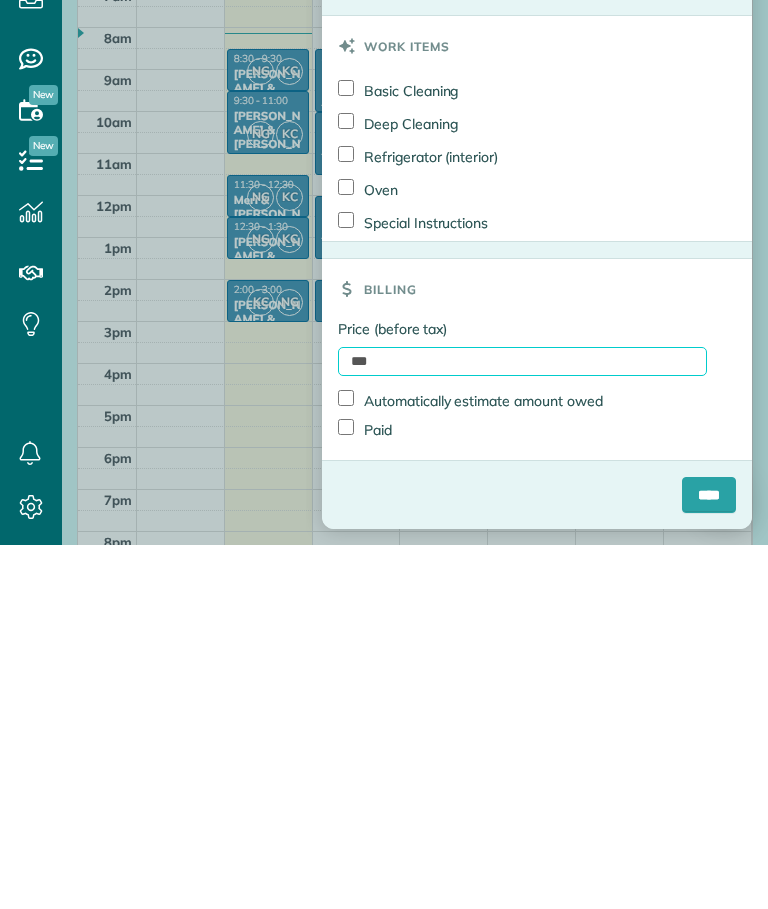 type on "***" 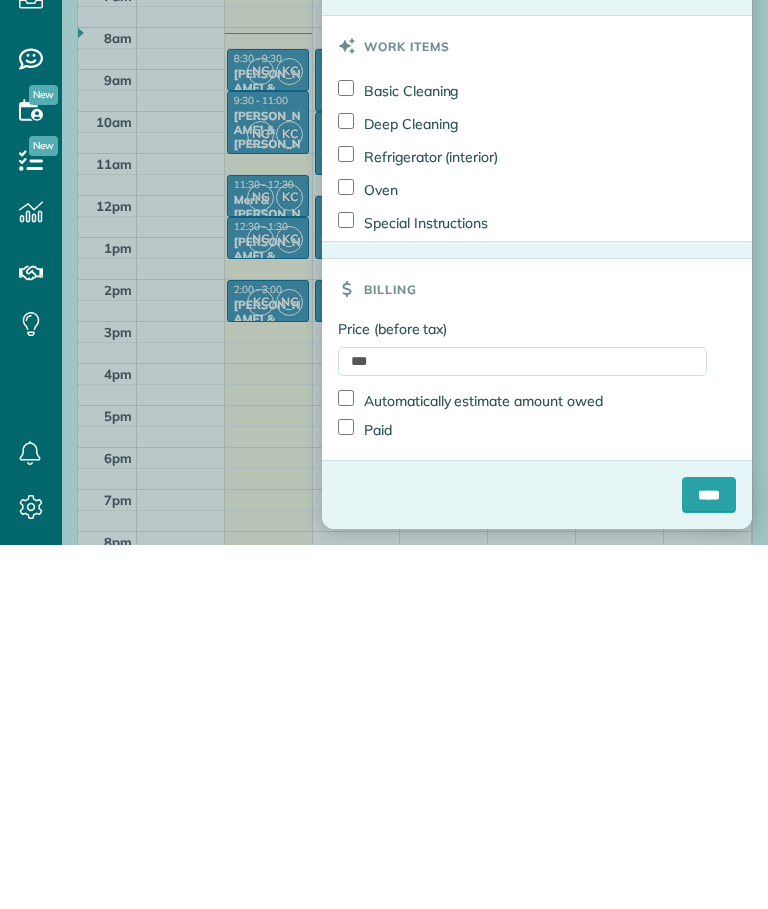 click on "****" at bounding box center (709, 859) 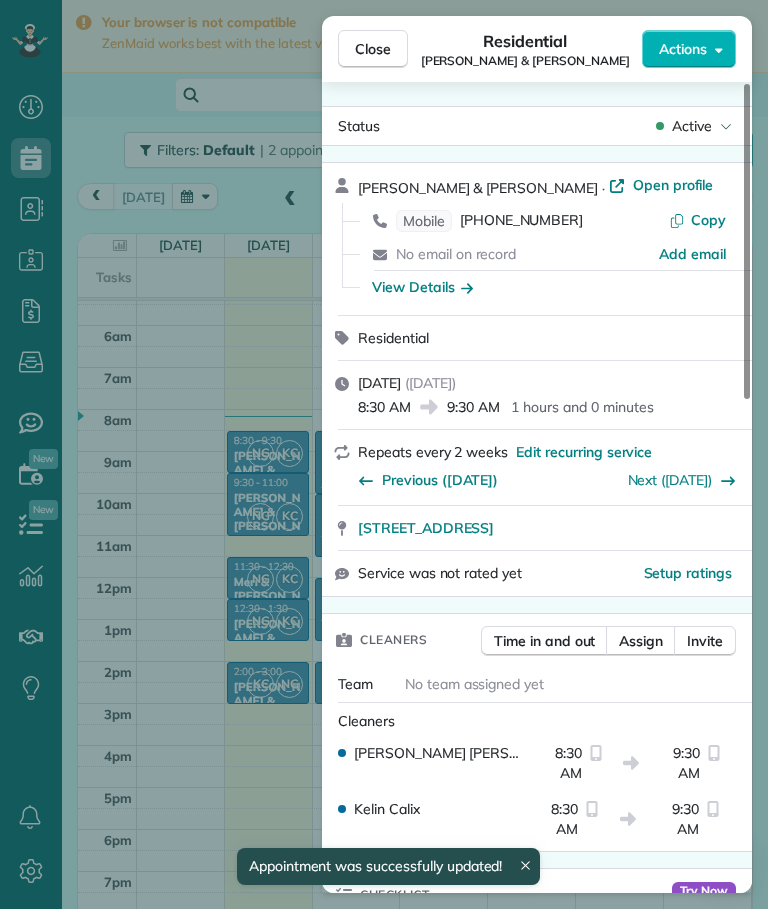 scroll, scrollTop: 59, scrollLeft: 0, axis: vertical 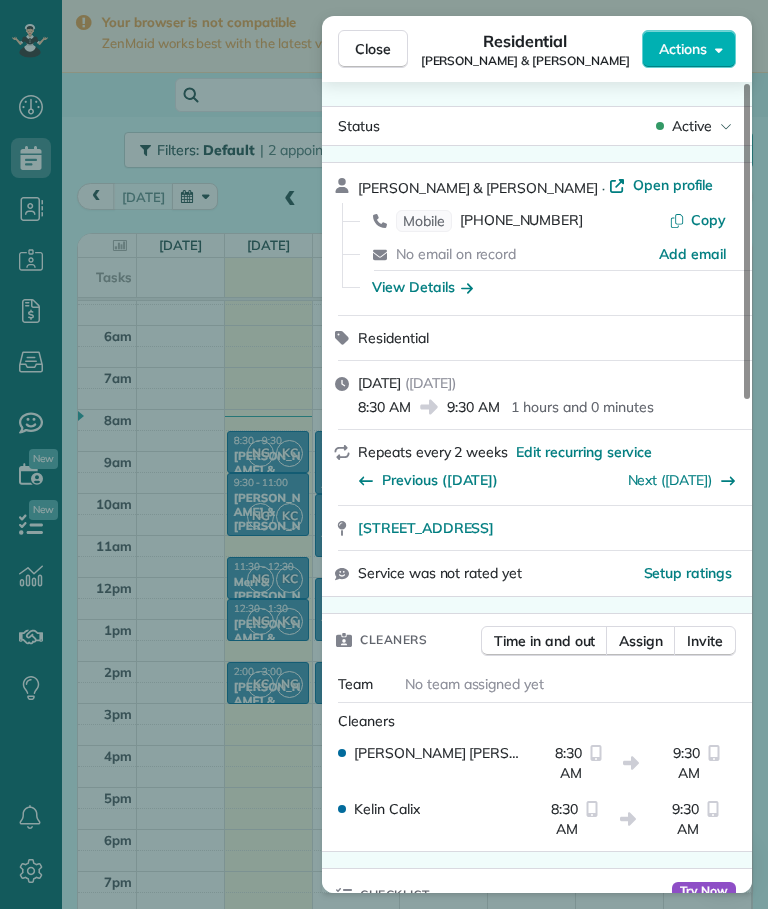 click on "Close" at bounding box center (373, 49) 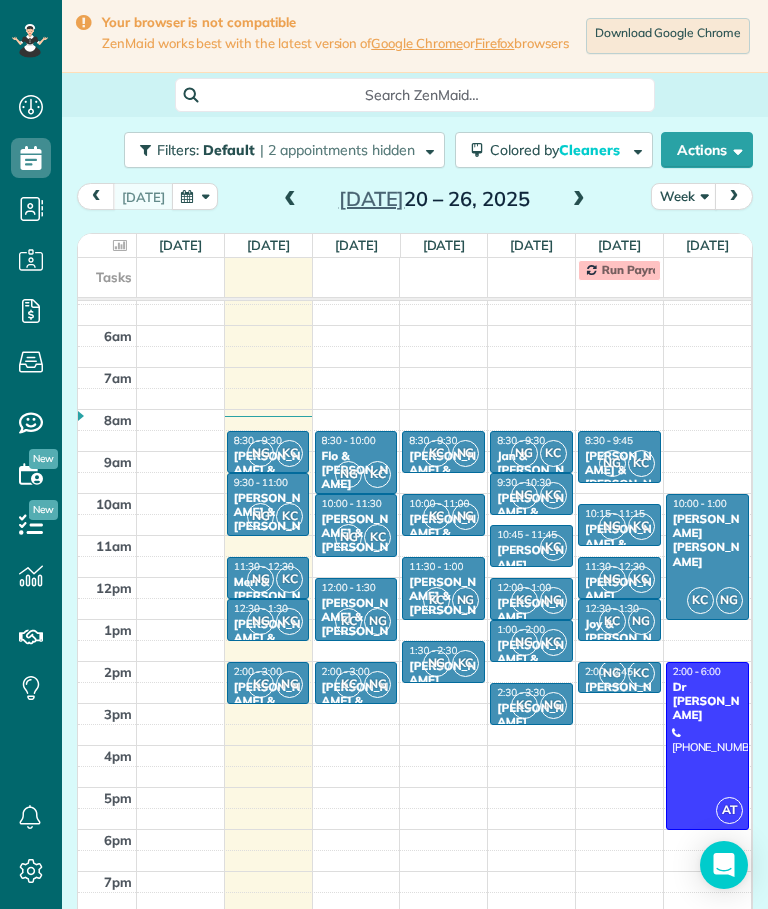 click on "[PERSON_NAME] & [PERSON_NAME]" at bounding box center (268, 520) 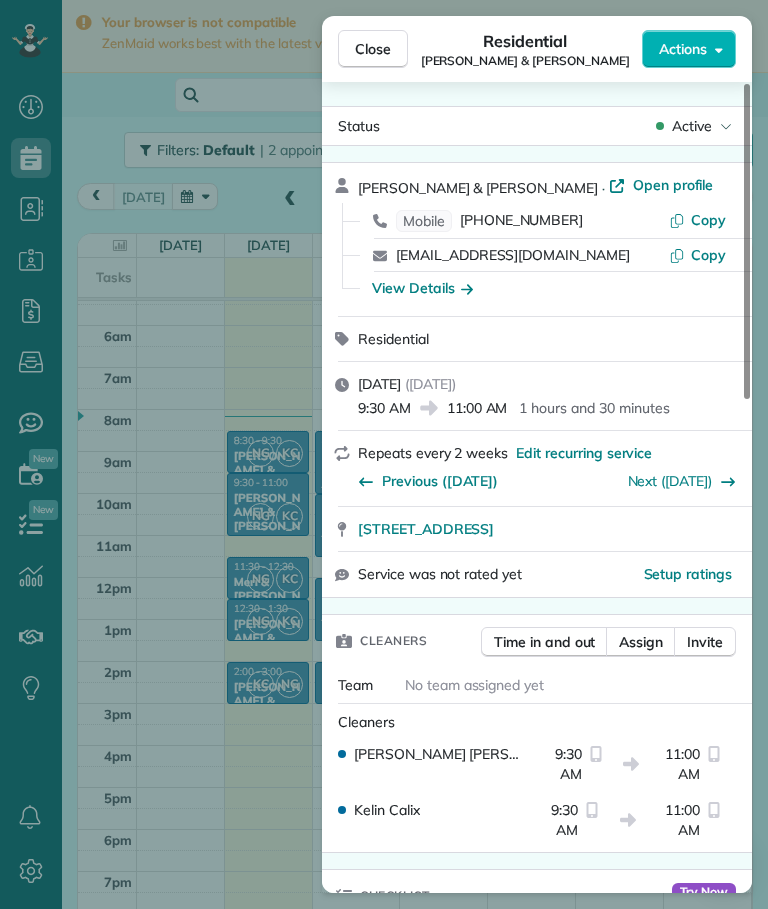 scroll, scrollTop: 0, scrollLeft: 0, axis: both 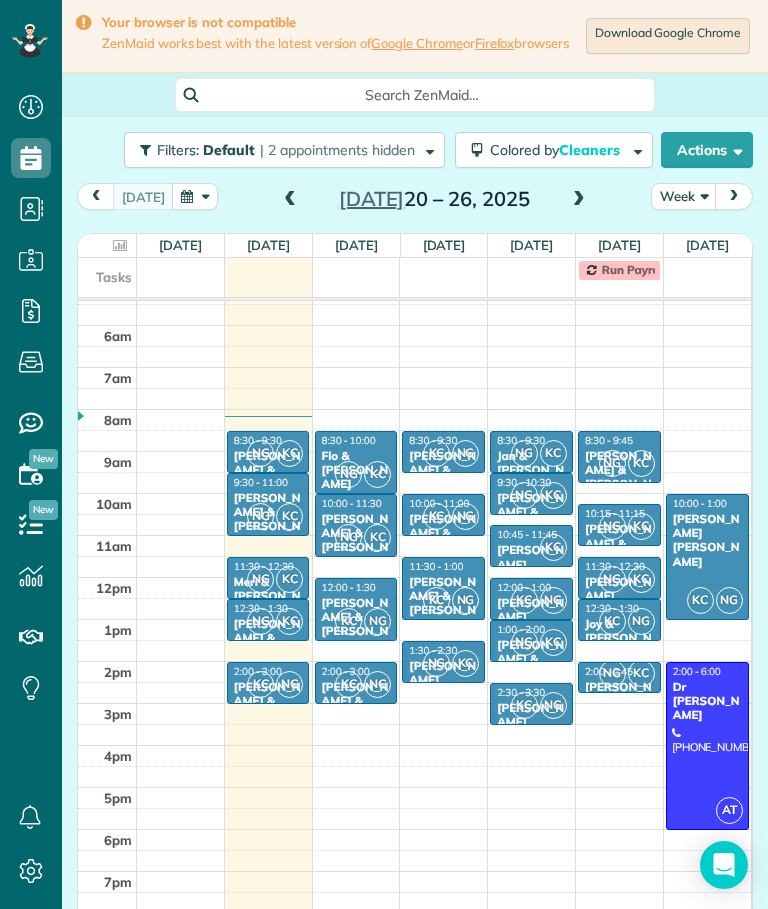 click at bounding box center [107, 245] 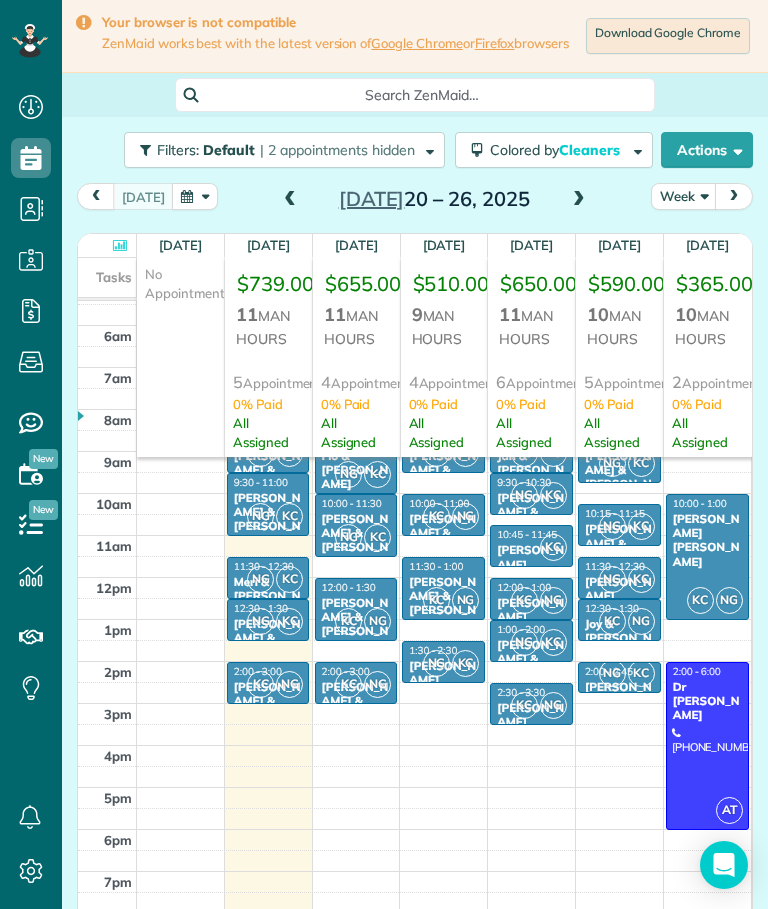 click at bounding box center [107, 245] 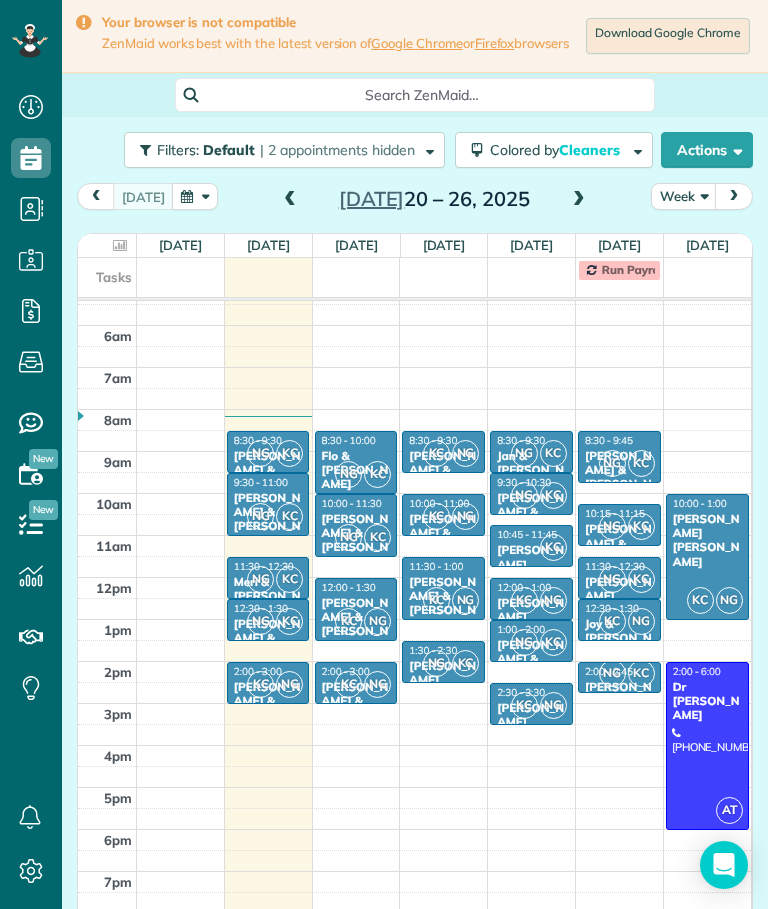 click on "[PERSON_NAME] [PERSON_NAME]" at bounding box center (707, 541) 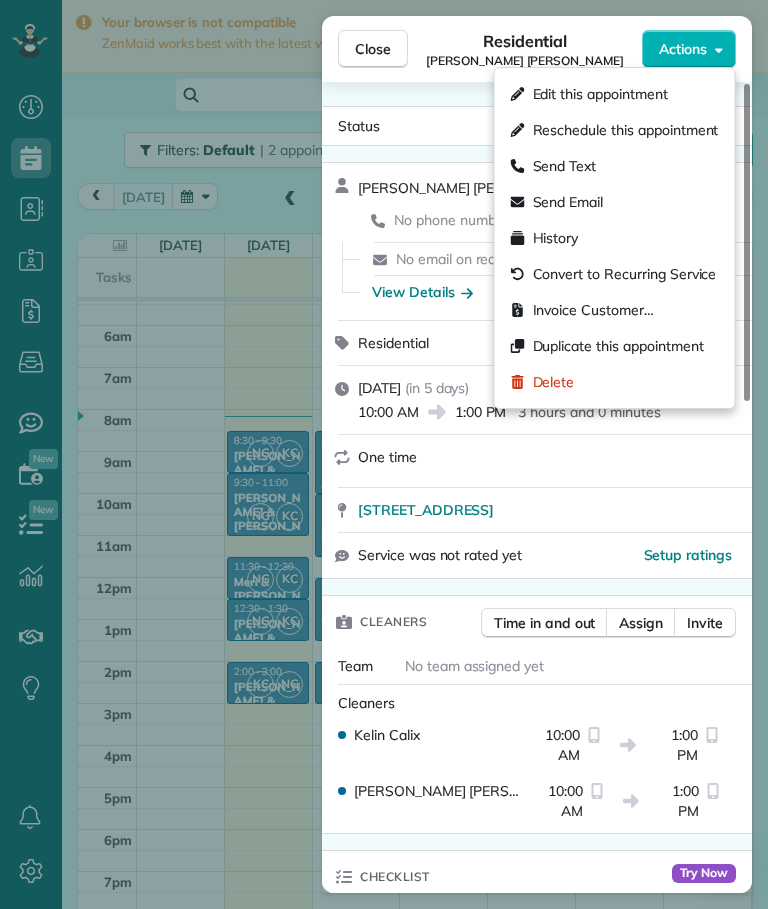 click on "Reschedule this appointment" at bounding box center [626, 130] 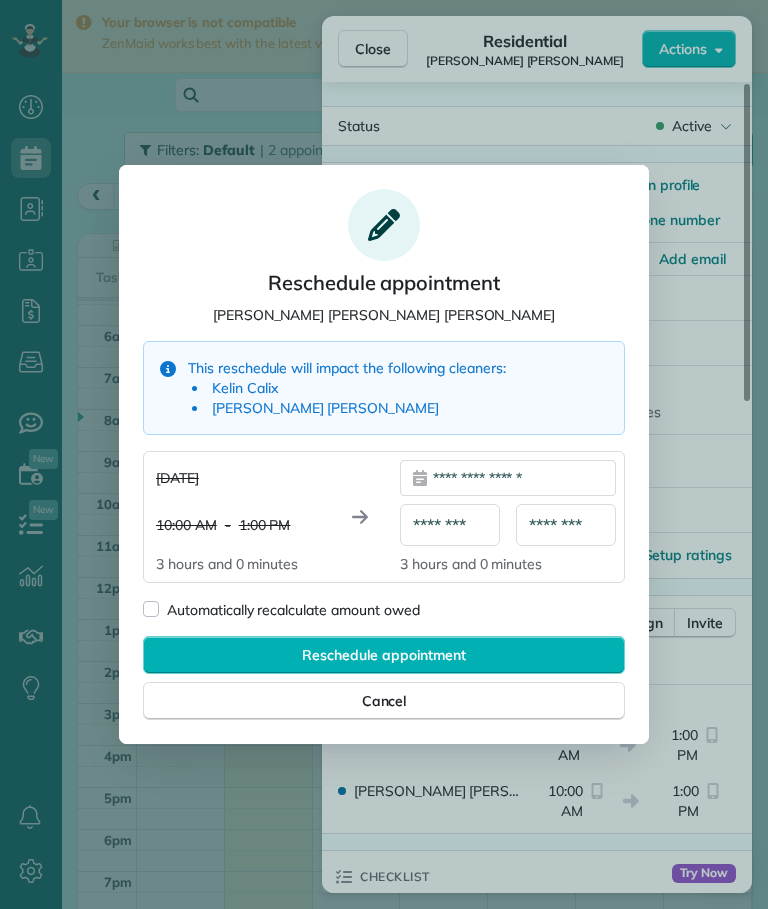click on "Cancel" at bounding box center [384, 701] 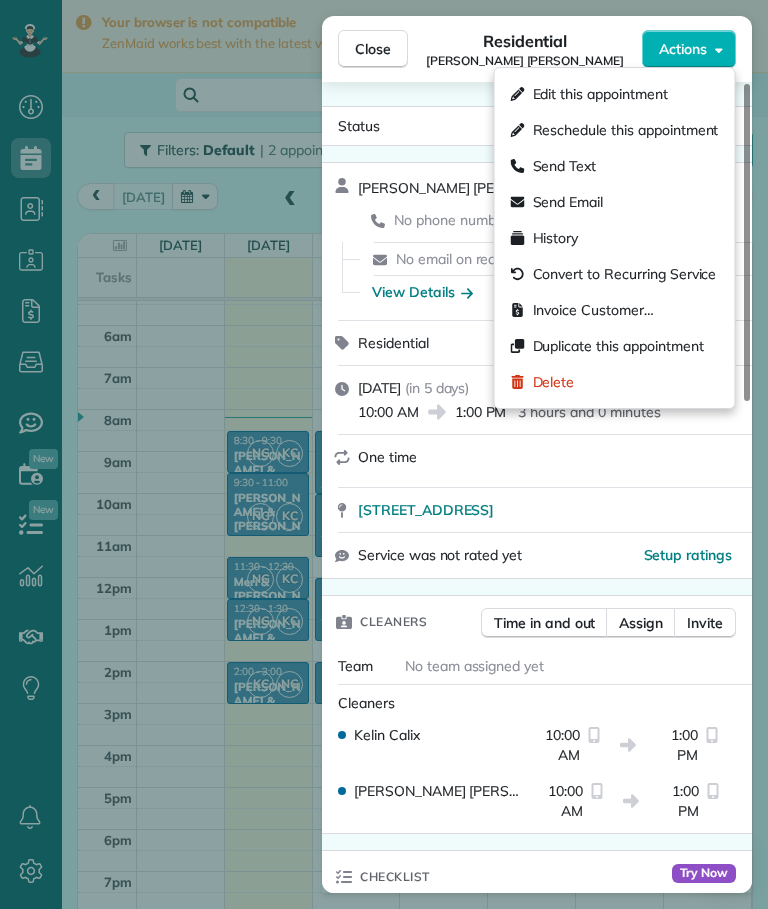 click on "Edit this appointment" at bounding box center [600, 94] 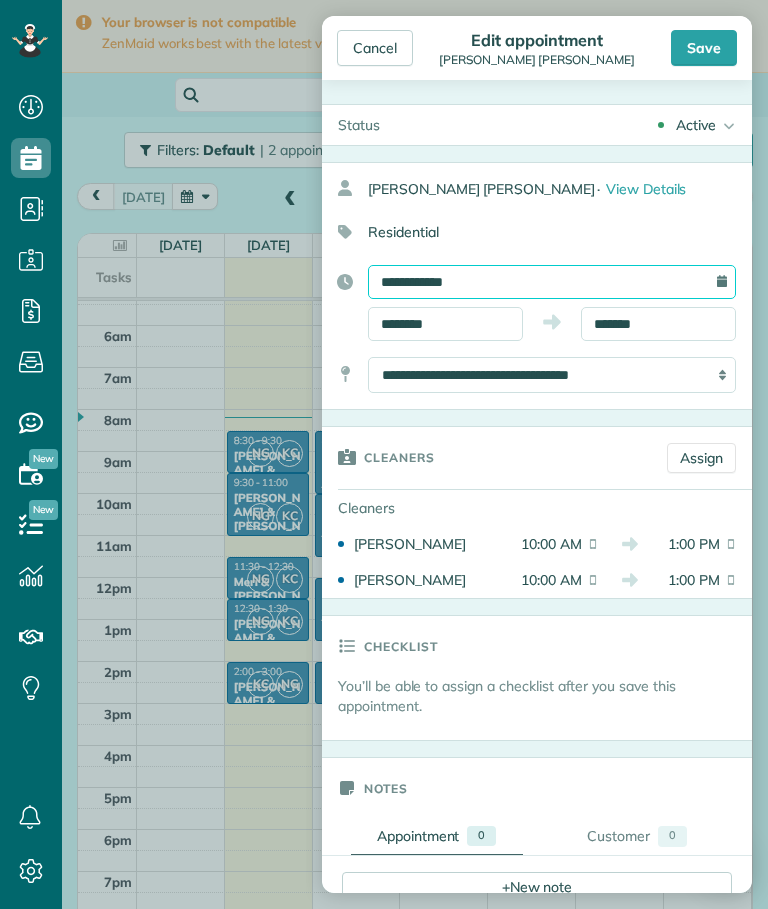 click on "**********" at bounding box center [552, 282] 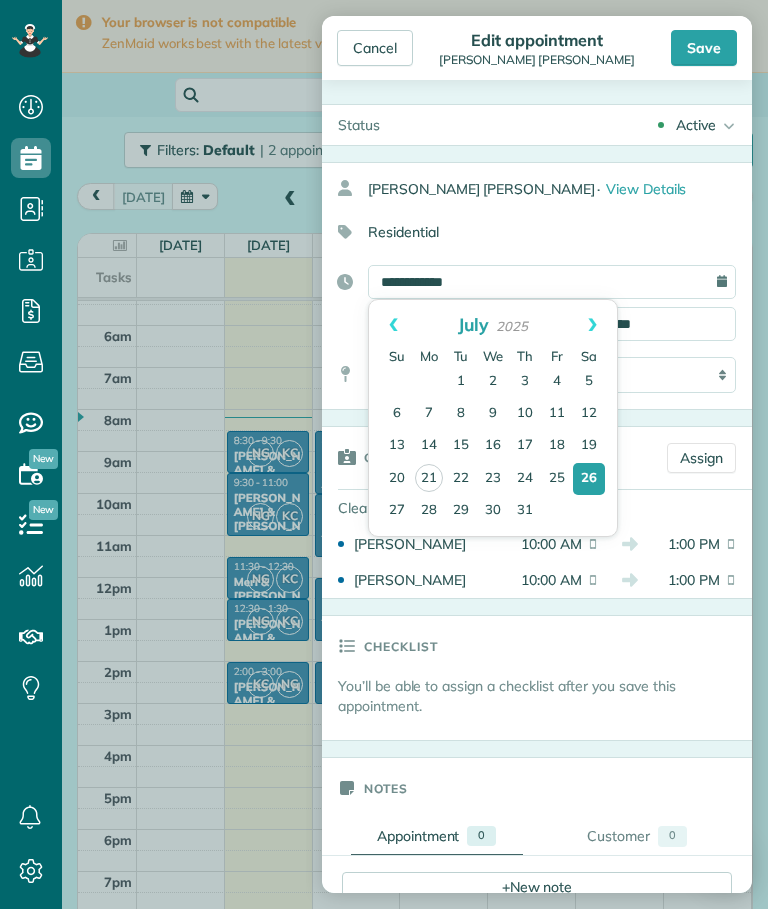 click on "27" at bounding box center (397, 511) 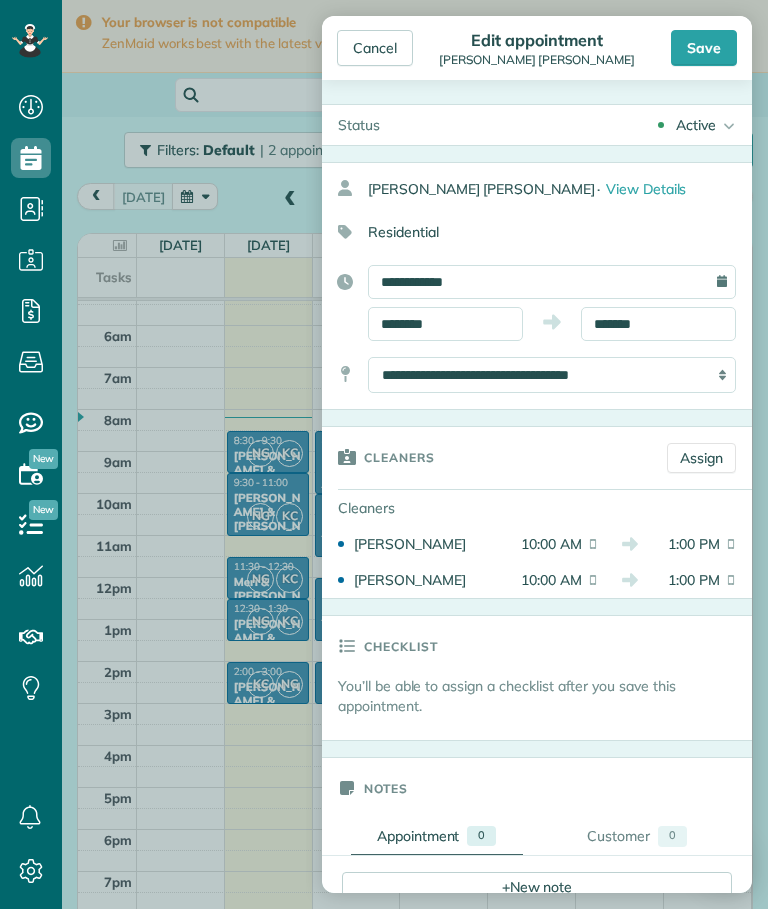 click on "Save" at bounding box center [704, 48] 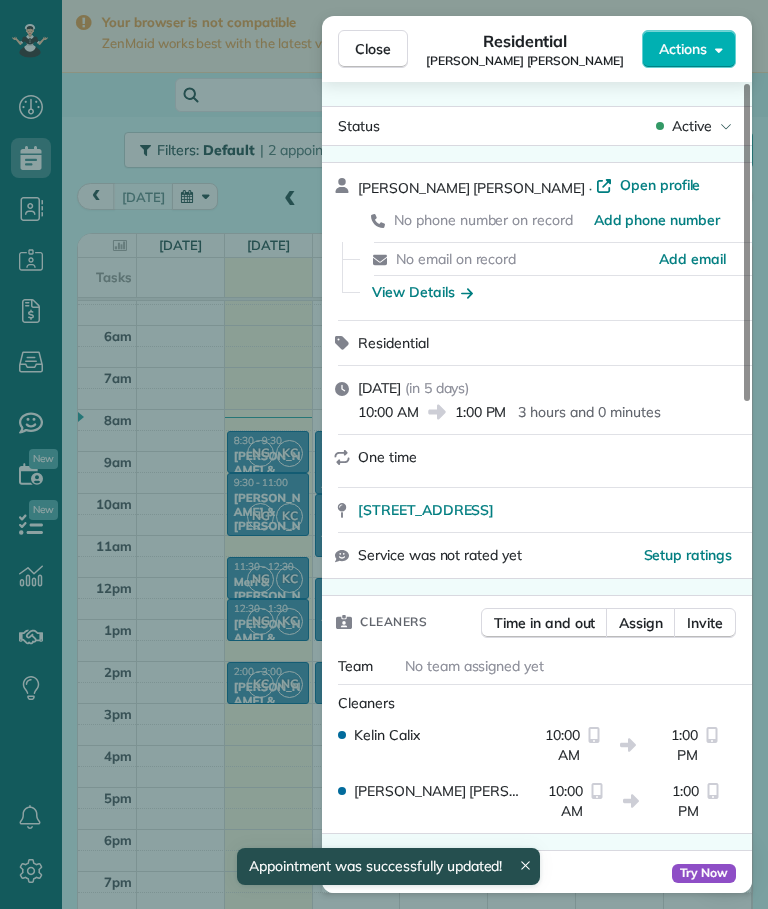 scroll, scrollTop: 59, scrollLeft: 0, axis: vertical 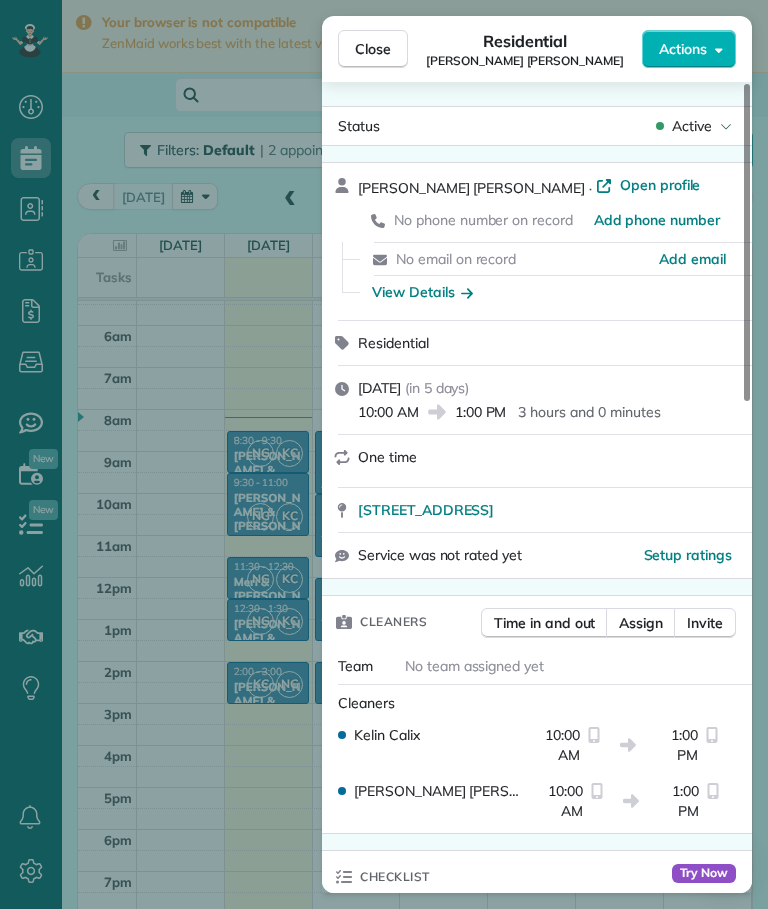 click on "Close" at bounding box center [373, 49] 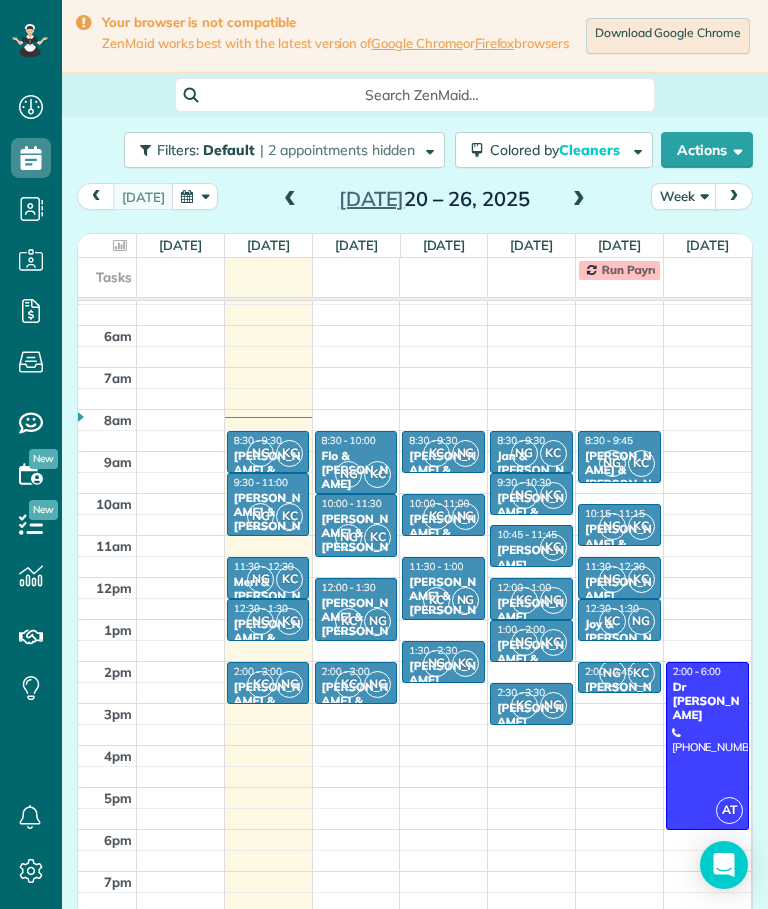 click at bounding box center (707, 746) 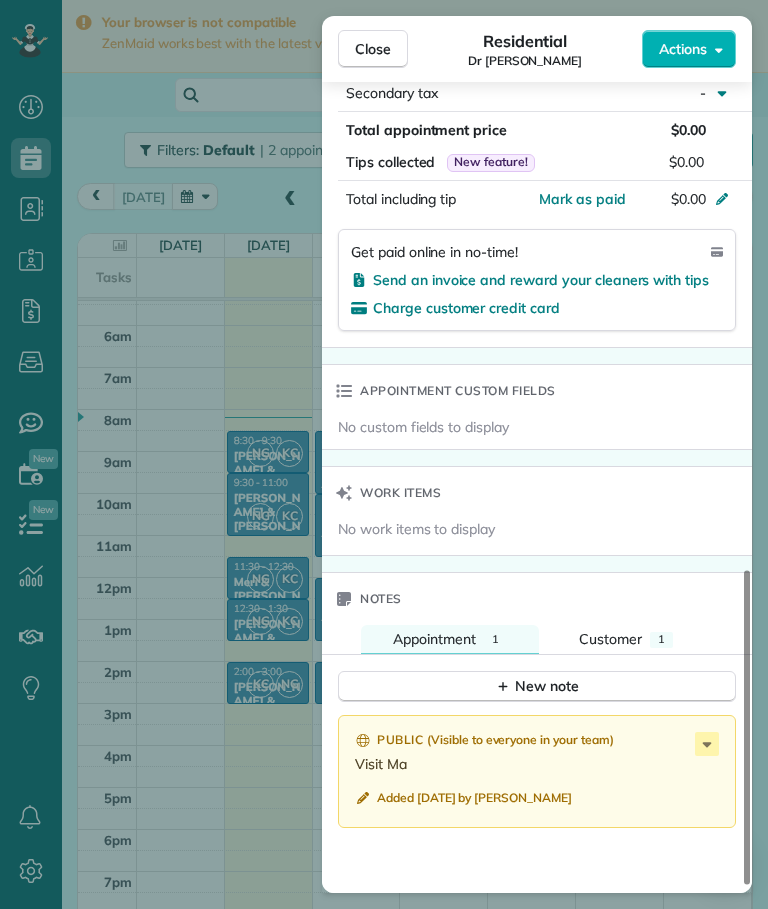 scroll, scrollTop: 1135, scrollLeft: 0, axis: vertical 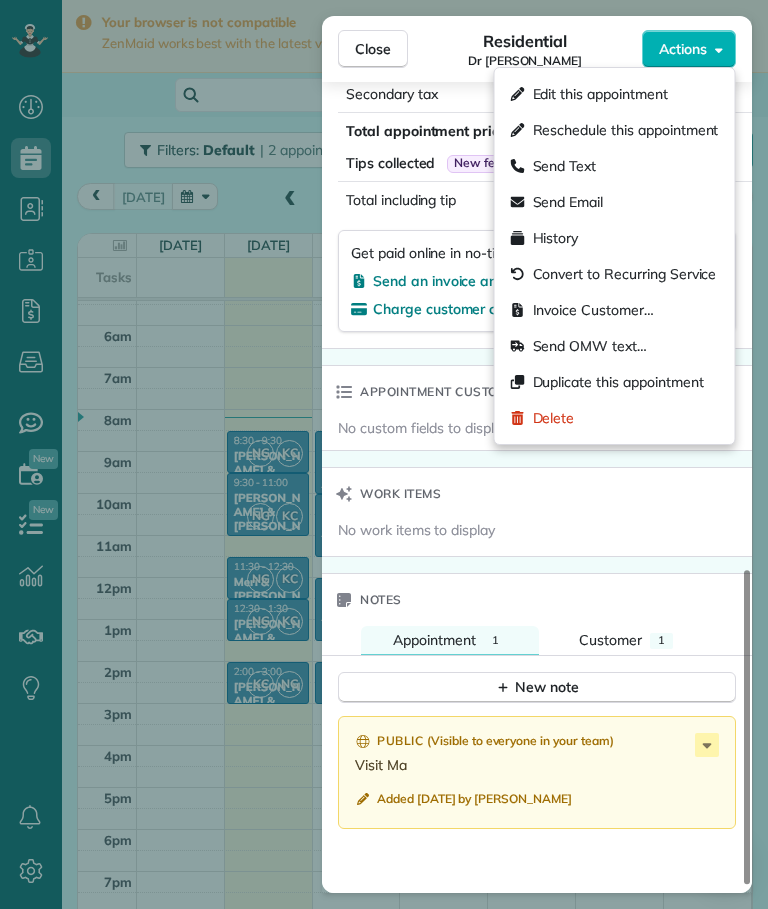 click on "Edit this appointment" at bounding box center [600, 94] 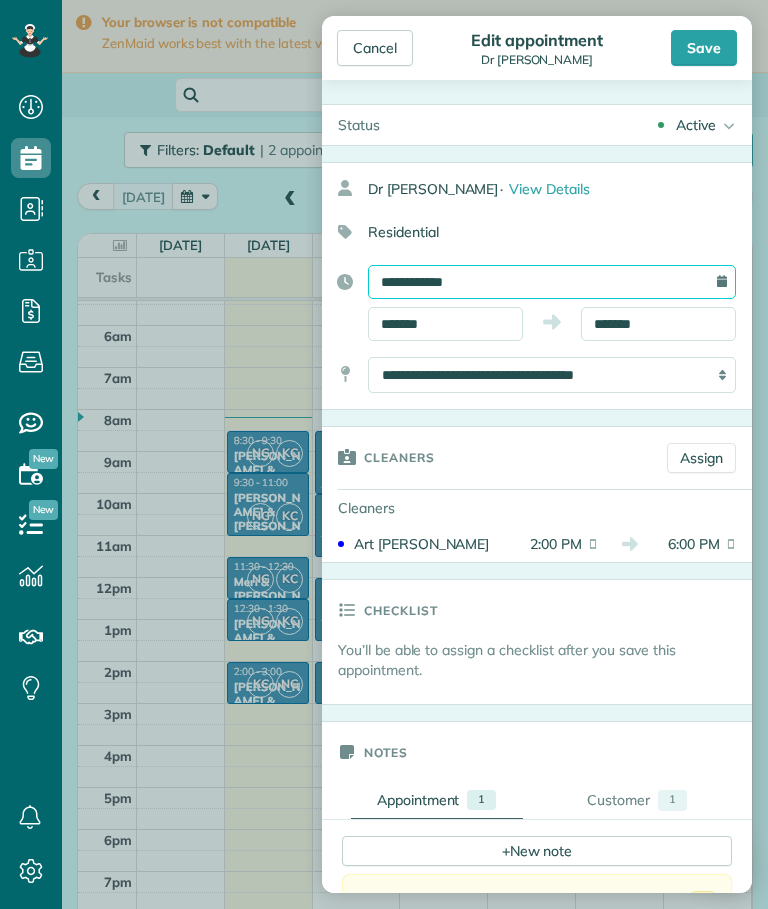 click on "**********" at bounding box center [552, 282] 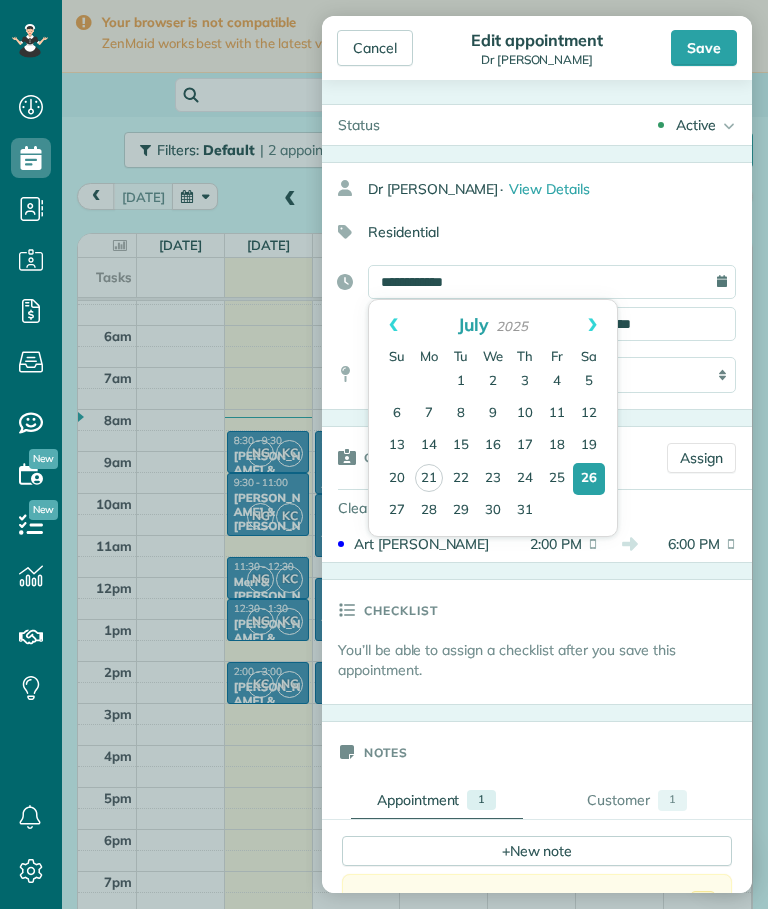 click on "Next" at bounding box center [592, 325] 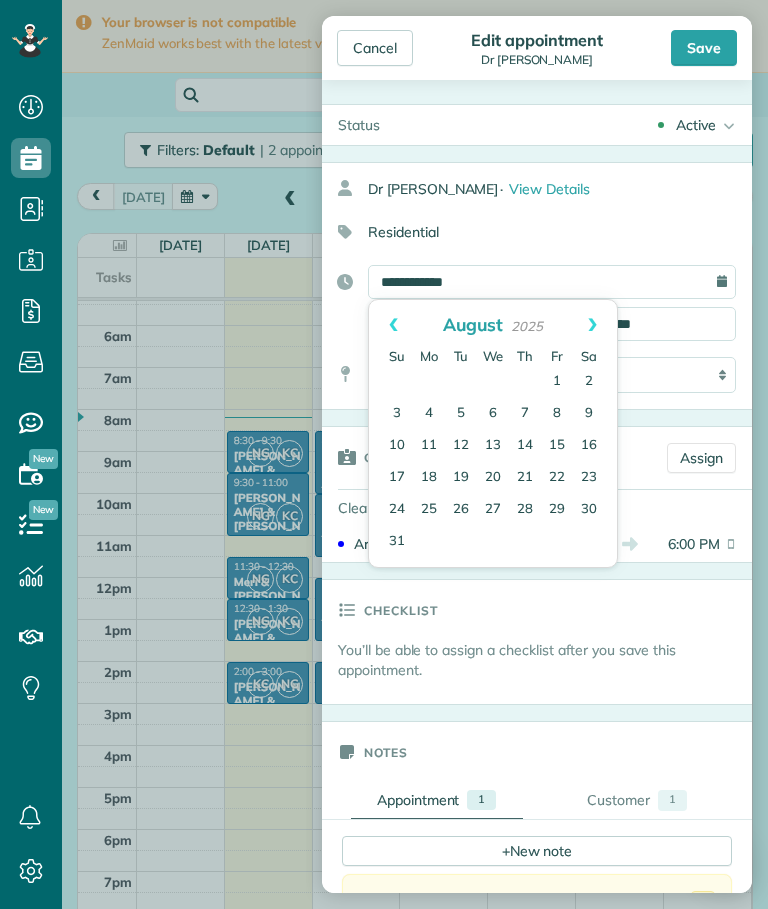 click on "2" at bounding box center [589, 382] 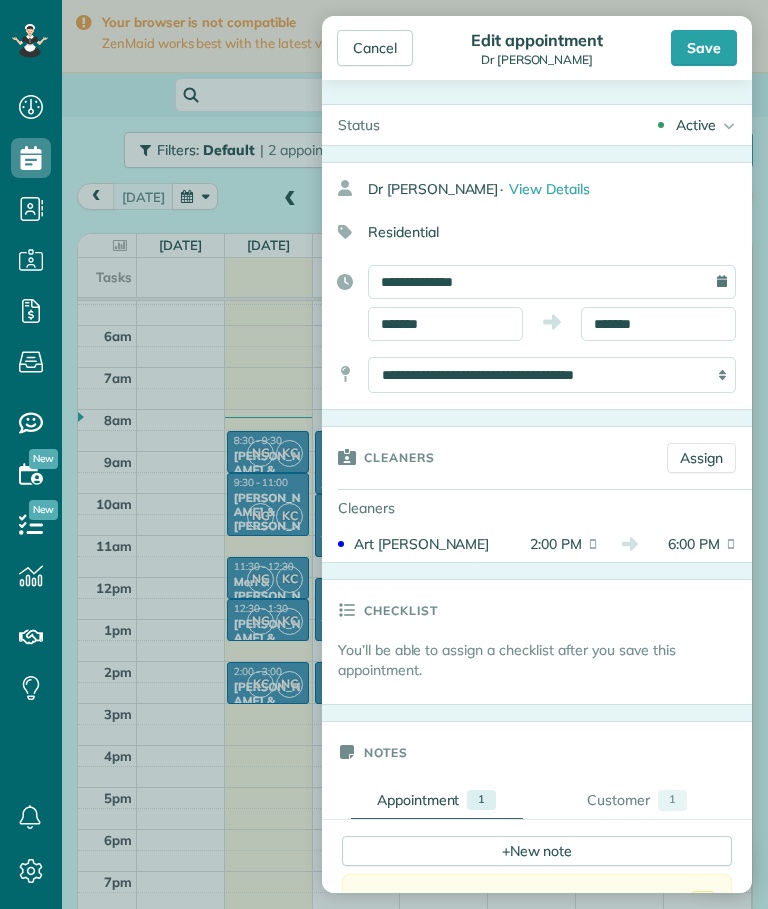 click on "Save" at bounding box center [704, 48] 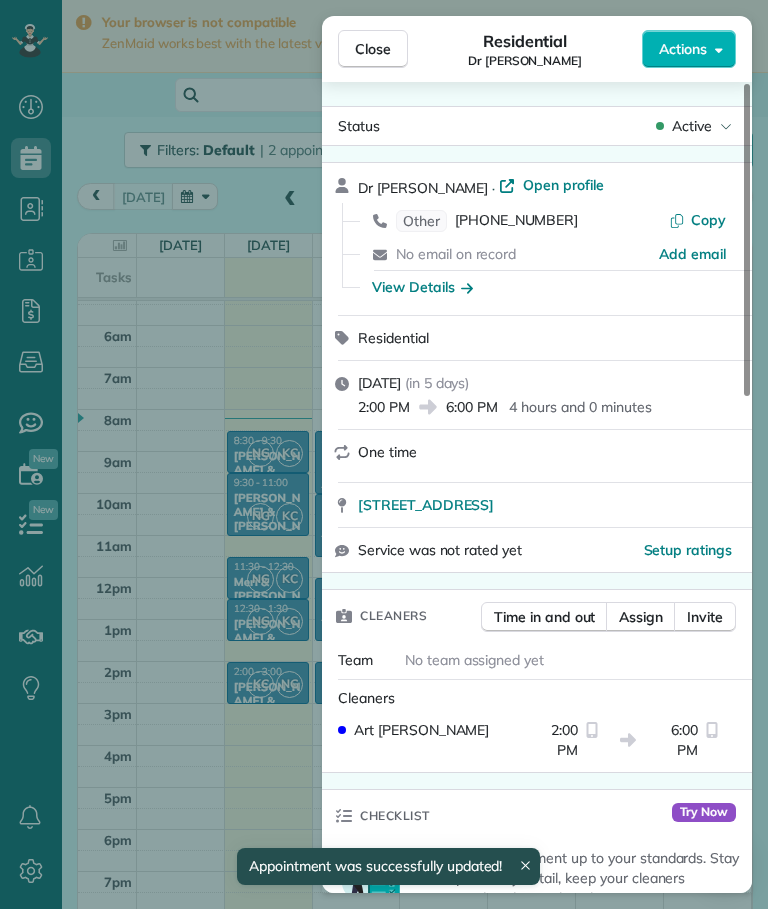 scroll, scrollTop: 59, scrollLeft: 0, axis: vertical 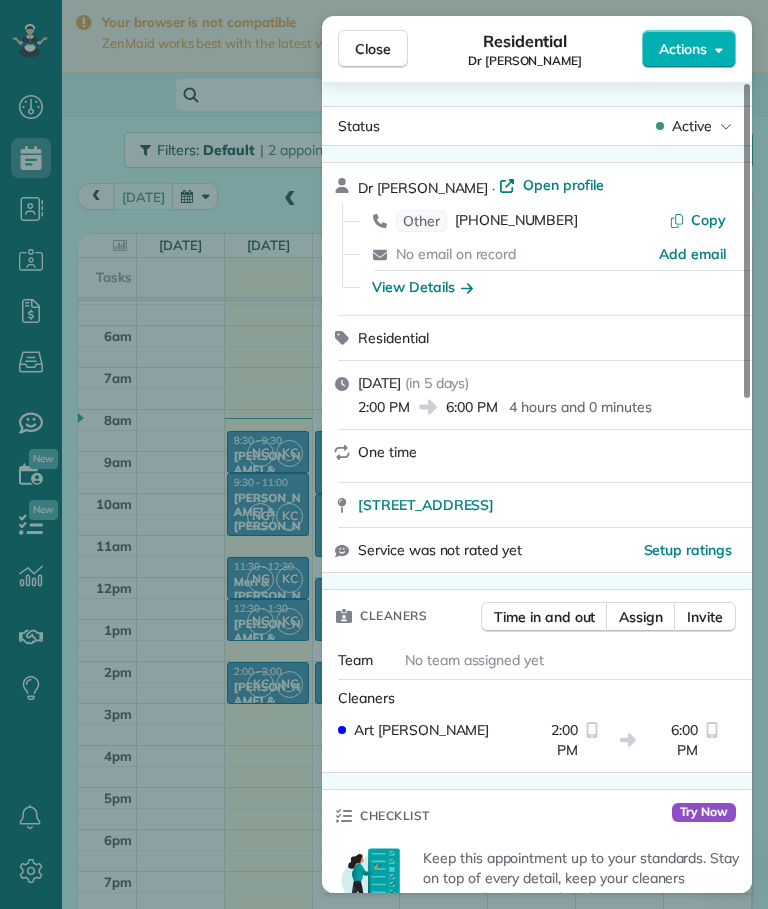 click on "Close" at bounding box center (373, 49) 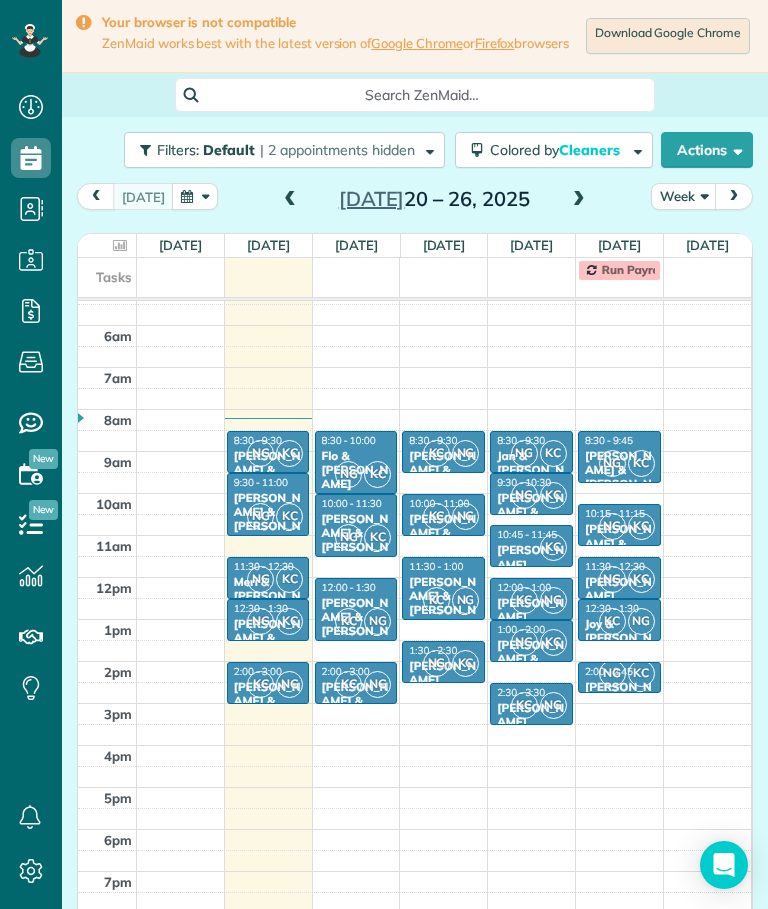 click at bounding box center [107, 245] 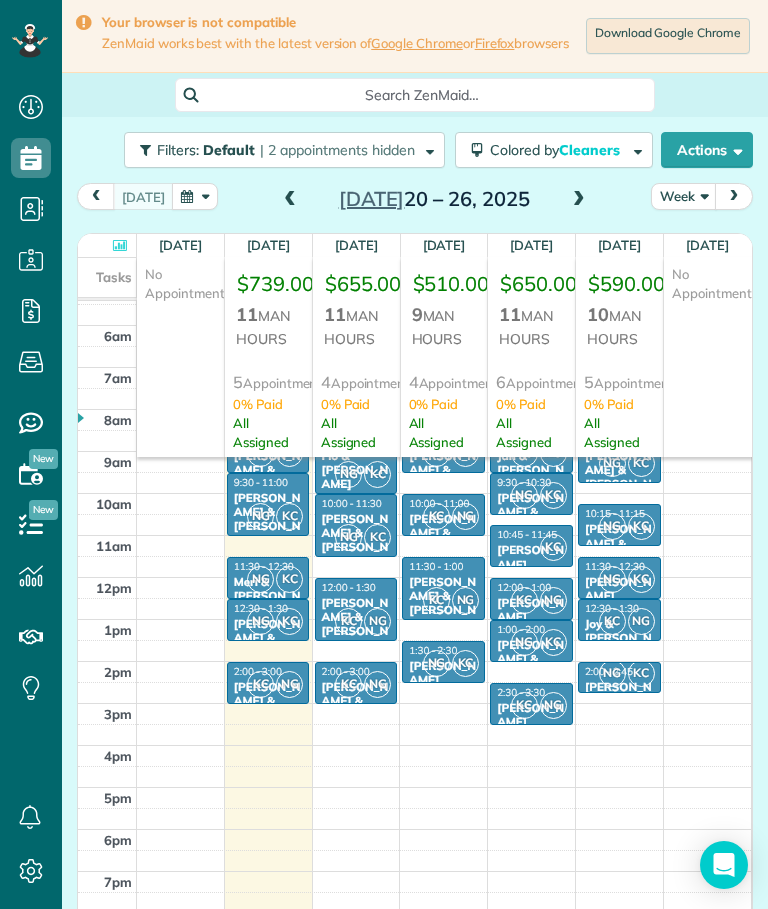 click at bounding box center (107, 245) 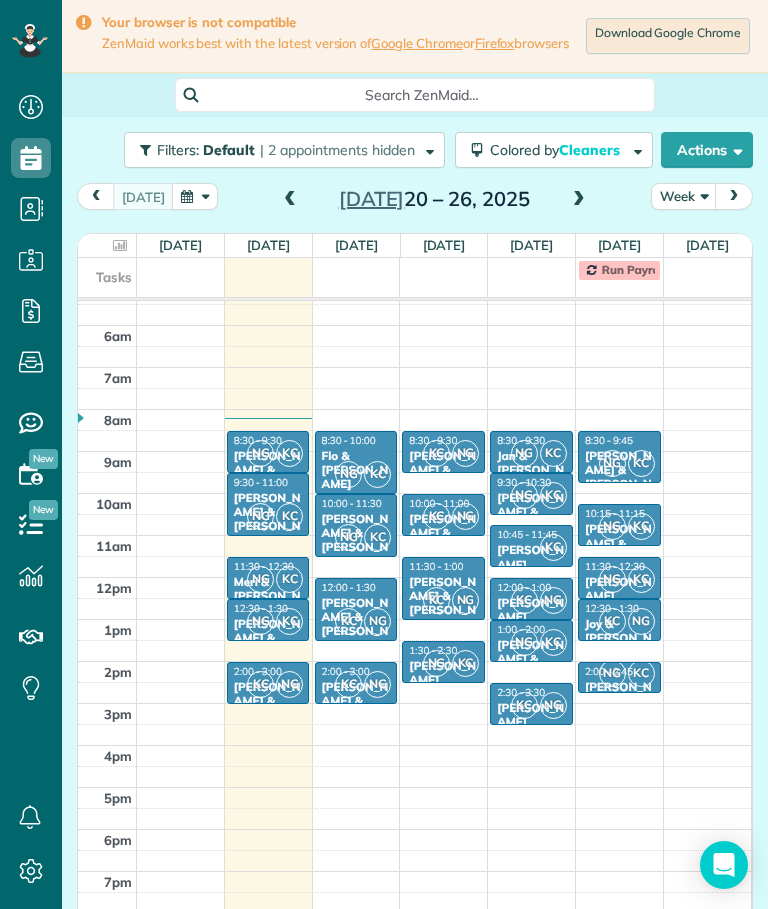 click at bounding box center (290, 200) 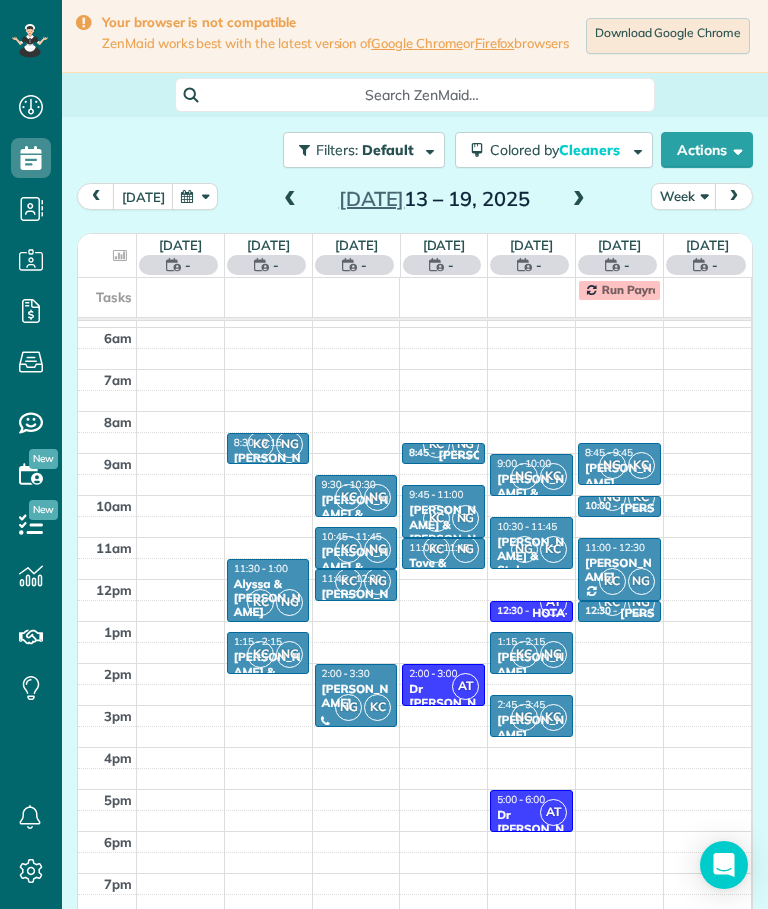 scroll, scrollTop: 77, scrollLeft: 0, axis: vertical 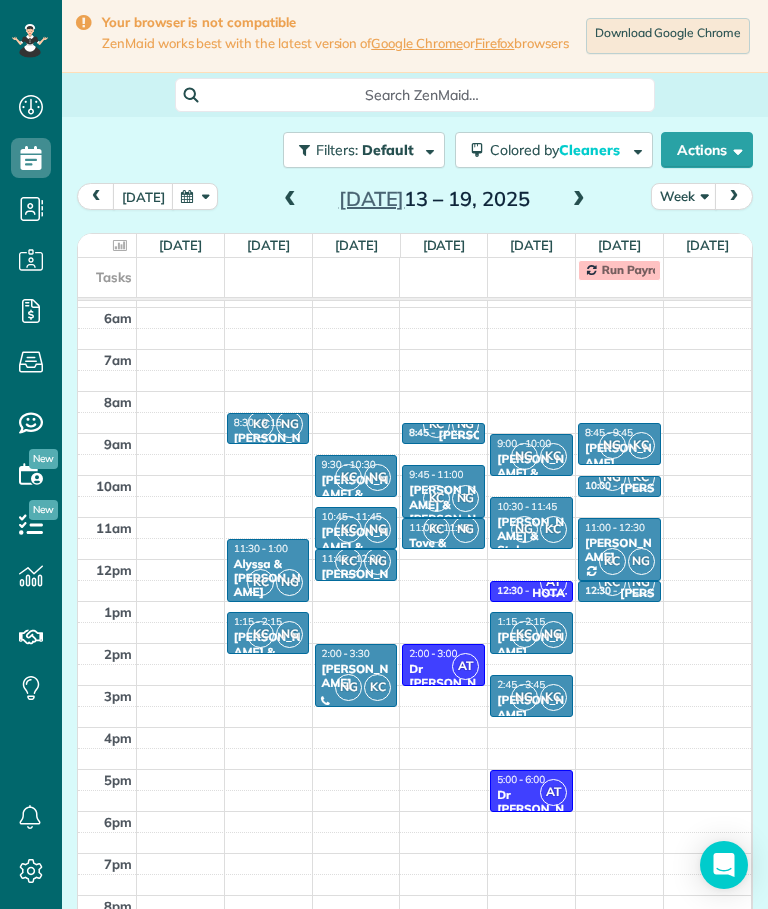 click at bounding box center [579, 200] 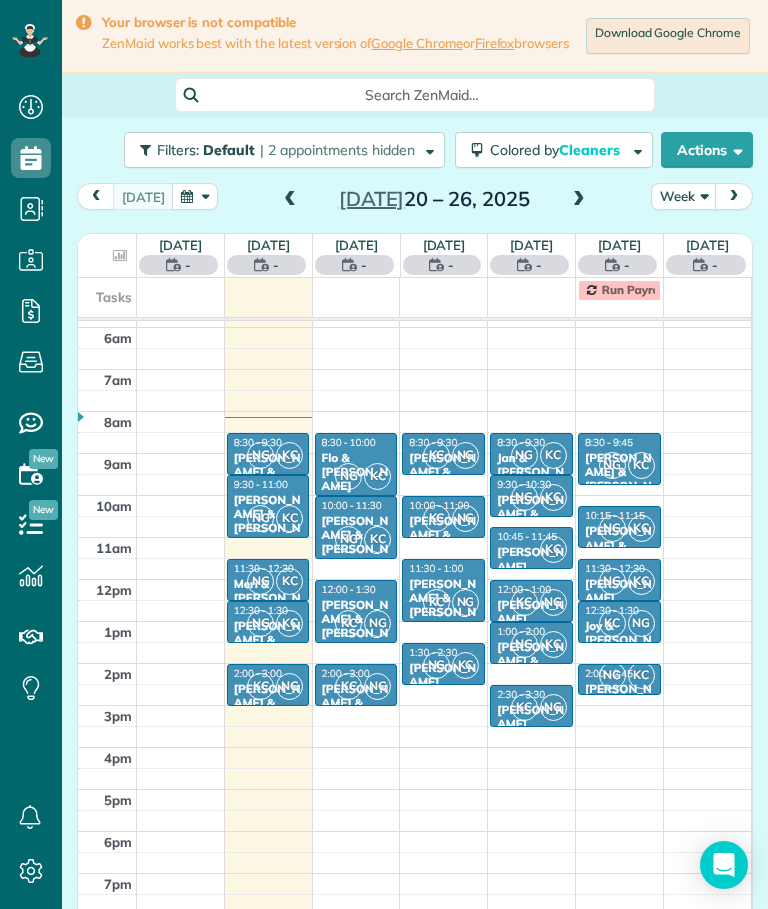 scroll, scrollTop: 77, scrollLeft: 0, axis: vertical 